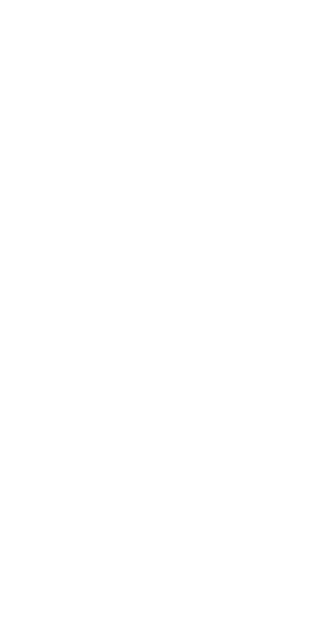 scroll, scrollTop: 0, scrollLeft: 0, axis: both 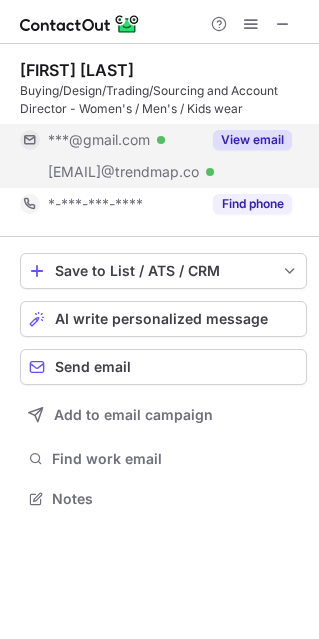 click on "View email" at bounding box center (252, 140) 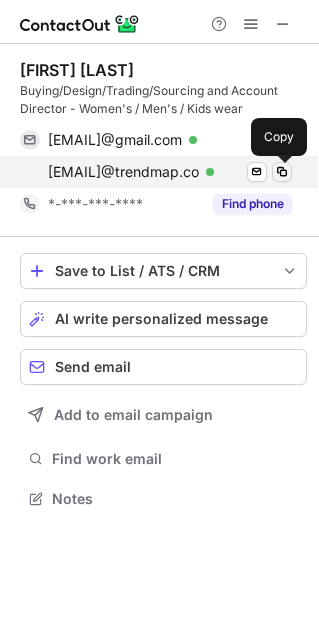 click at bounding box center [282, 172] 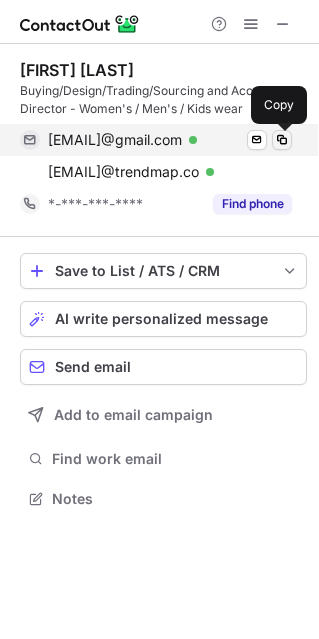 click at bounding box center [282, 140] 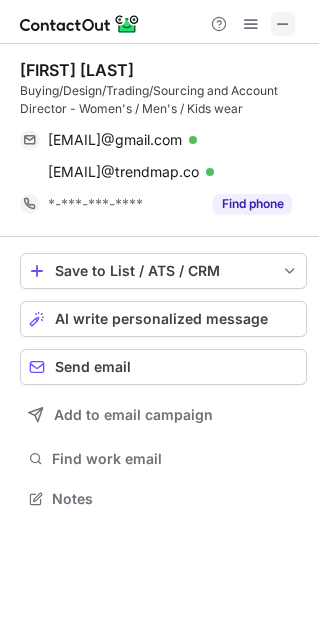 click at bounding box center [283, 24] 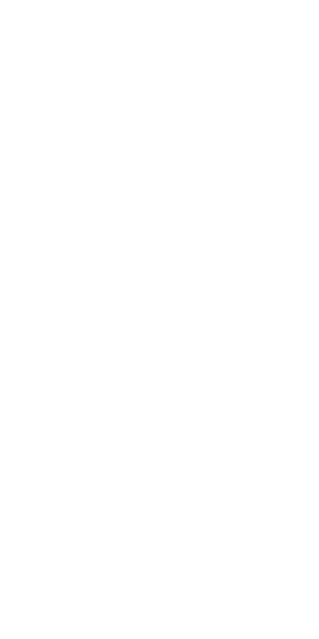 scroll, scrollTop: 0, scrollLeft: 0, axis: both 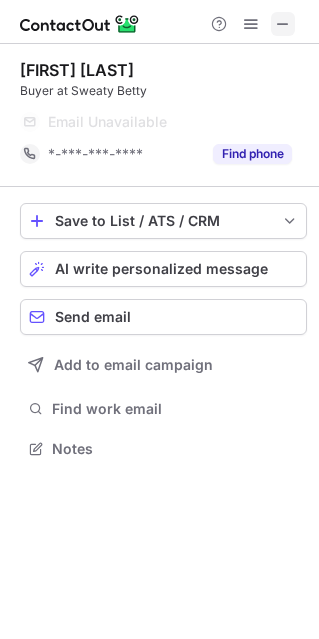 click at bounding box center (283, 24) 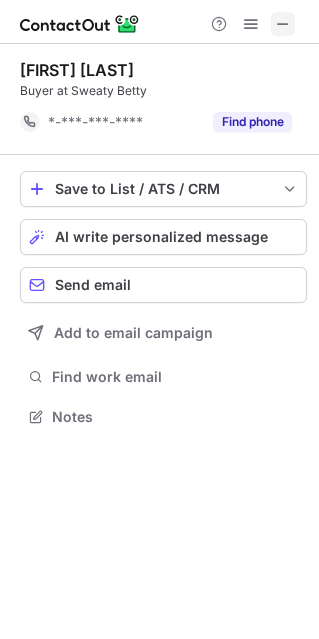 scroll, scrollTop: 402, scrollLeft: 319, axis: both 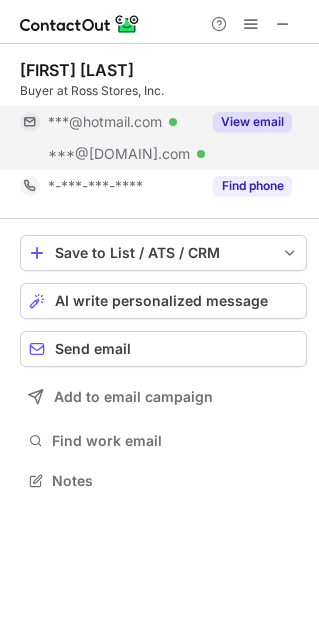 click on "View email" at bounding box center (252, 122) 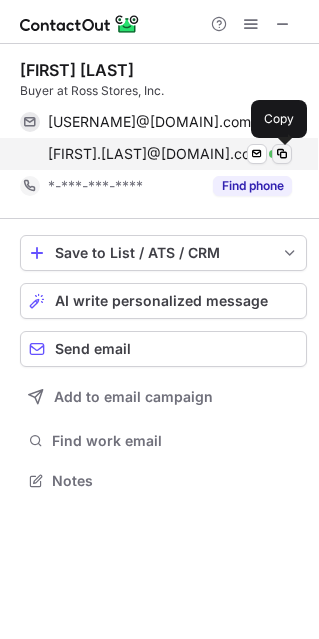 click at bounding box center [282, 154] 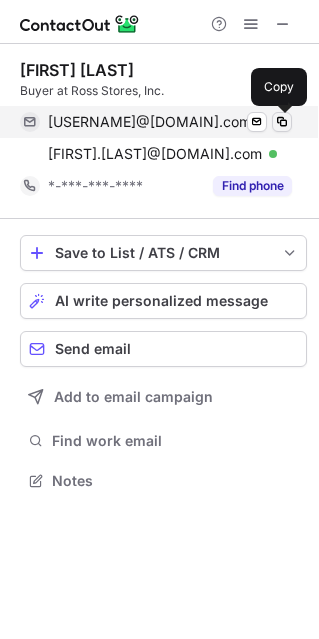 click at bounding box center [282, 122] 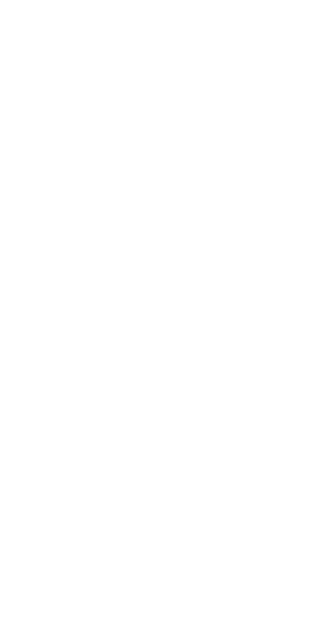 scroll, scrollTop: 0, scrollLeft: 0, axis: both 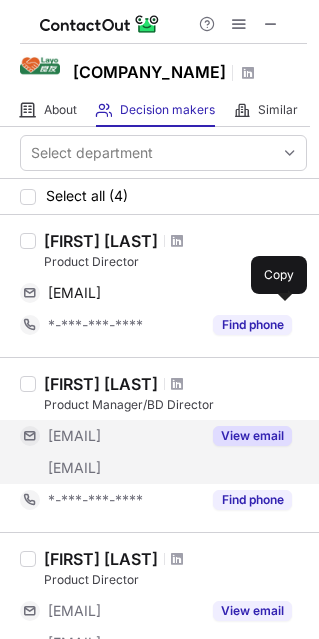 click on "View email" at bounding box center [252, 436] 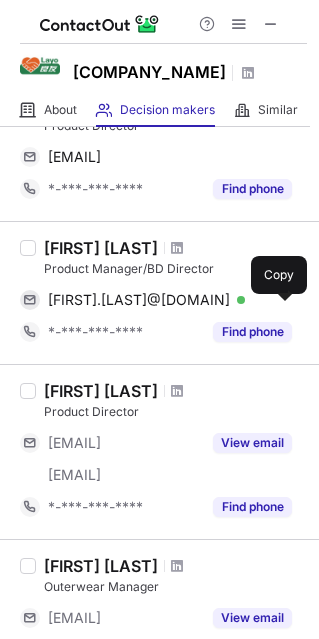 scroll, scrollTop: 137, scrollLeft: 0, axis: vertical 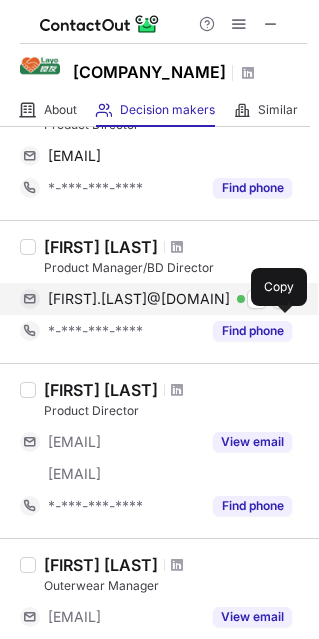 click at bounding box center [282, 299] 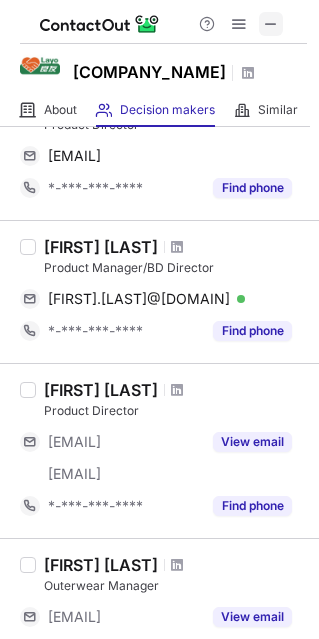 click at bounding box center [271, 24] 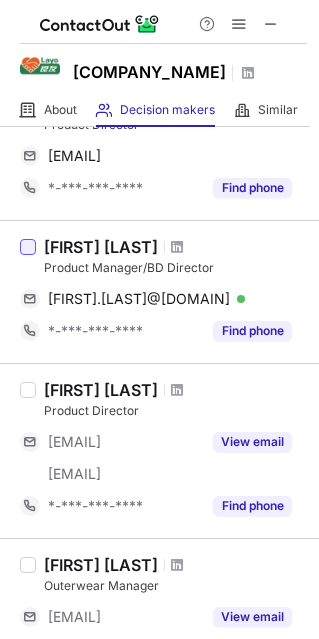 click at bounding box center (28, 247) 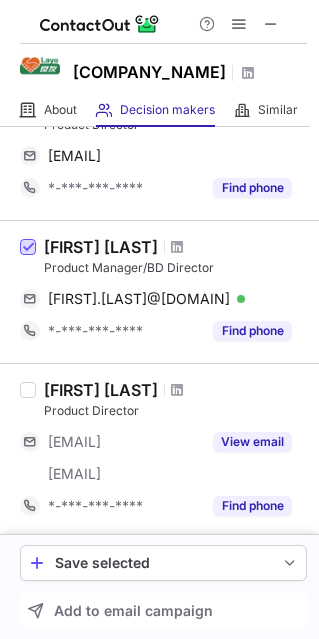 click at bounding box center [28, 248] 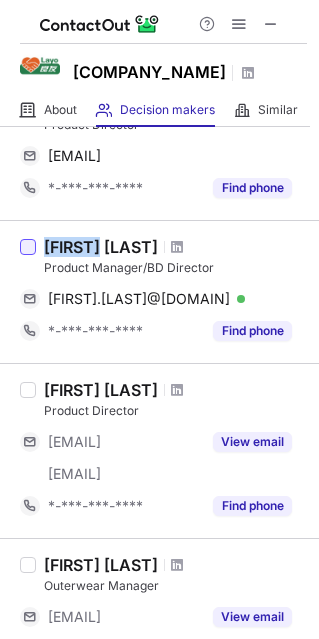 click at bounding box center [28, 247] 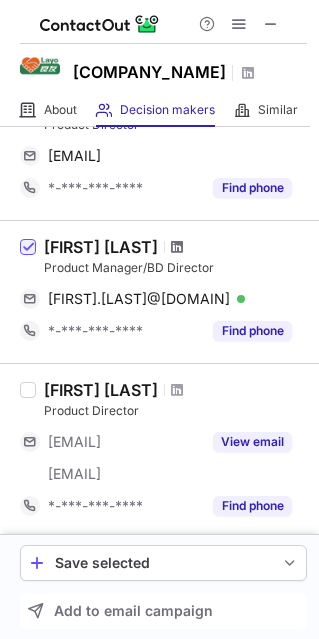 click at bounding box center [177, 247] 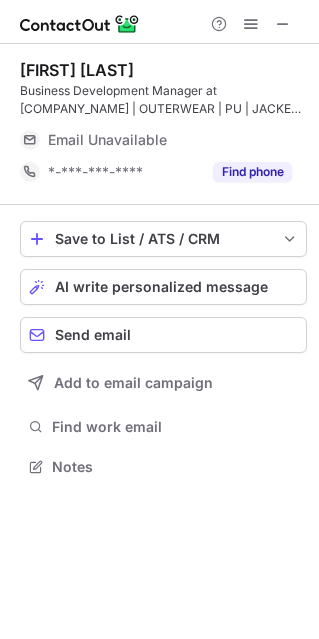 scroll, scrollTop: 10, scrollLeft: 10, axis: both 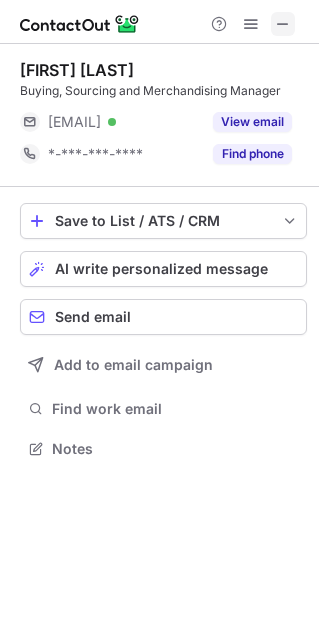 click at bounding box center (283, 24) 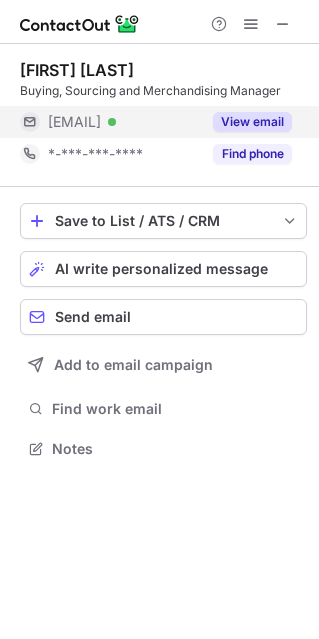 click on "View email" at bounding box center [252, 122] 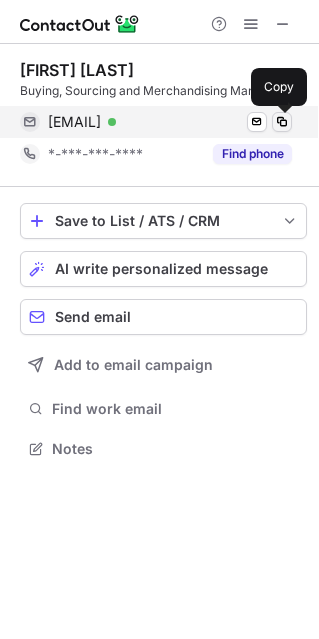 click at bounding box center [282, 122] 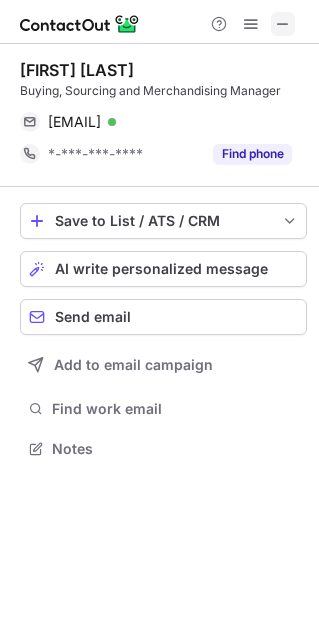 click at bounding box center (283, 24) 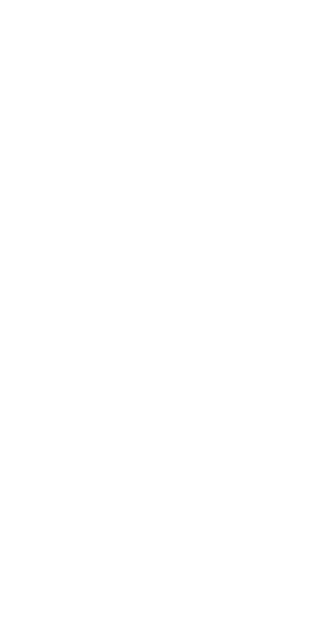 scroll, scrollTop: 0, scrollLeft: 0, axis: both 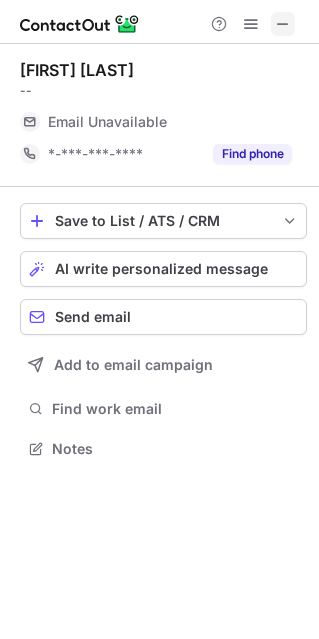click at bounding box center [283, 24] 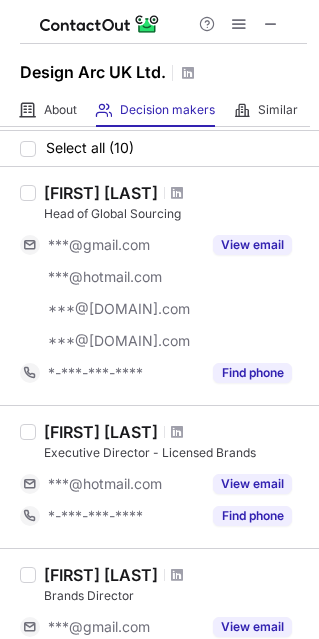 scroll, scrollTop: 0, scrollLeft: 0, axis: both 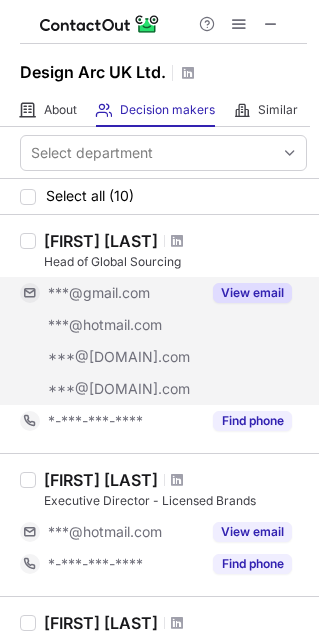 click on "View email" at bounding box center [252, 293] 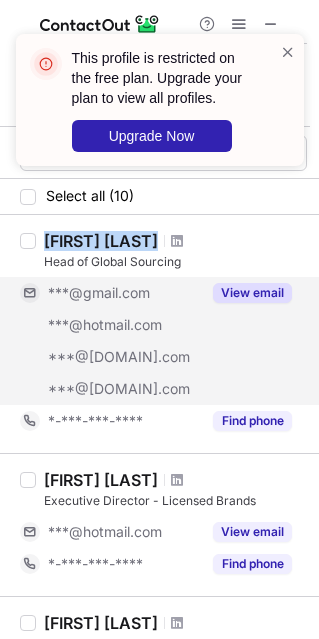 drag, startPoint x: 46, startPoint y: 242, endPoint x: 236, endPoint y: 233, distance: 190.21304 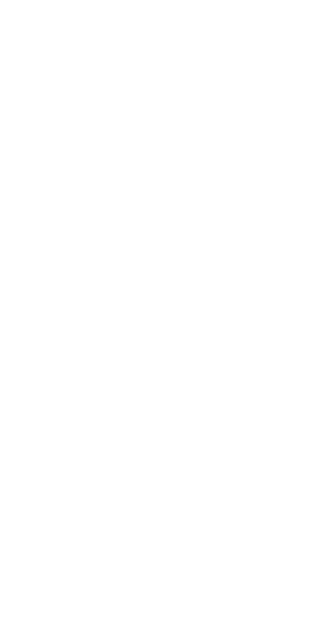 scroll, scrollTop: 0, scrollLeft: 0, axis: both 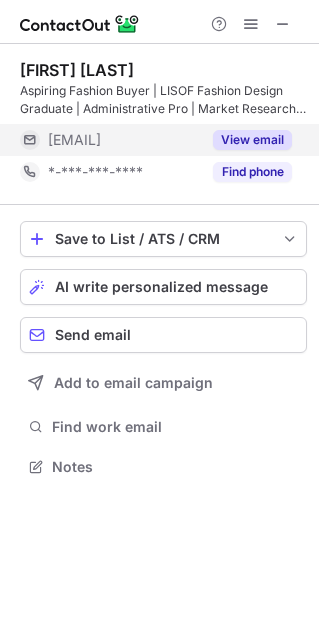 click on "View email" at bounding box center [252, 140] 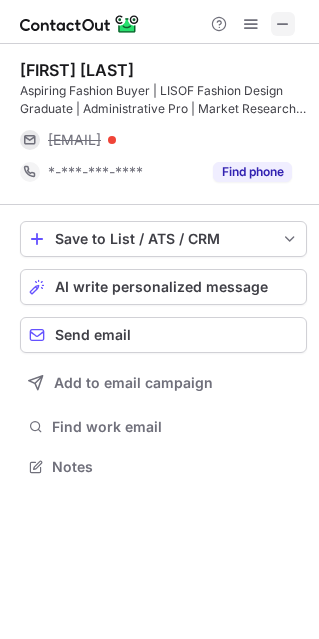 click at bounding box center [283, 24] 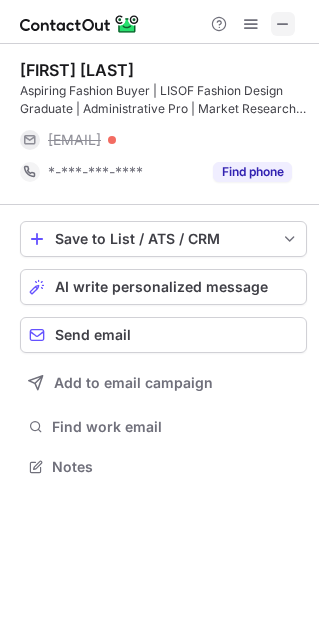 scroll, scrollTop: 434, scrollLeft: 319, axis: both 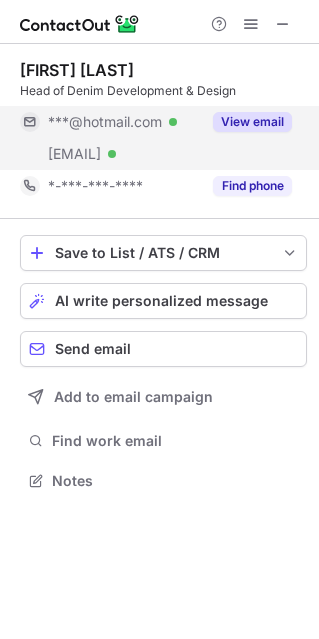 click on "View email" at bounding box center [252, 122] 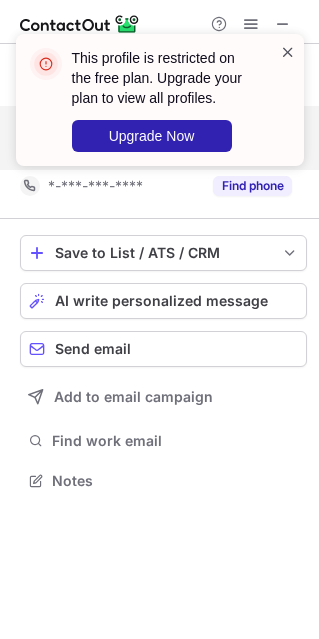 click at bounding box center [288, 52] 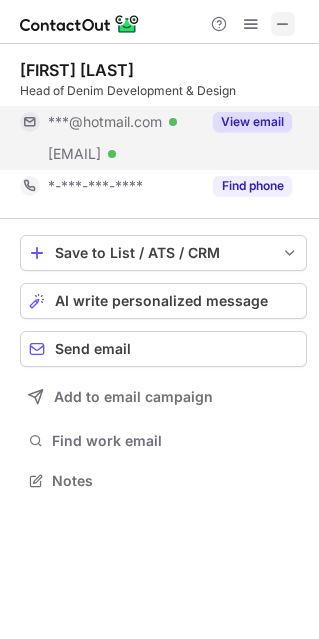 click at bounding box center [283, 24] 